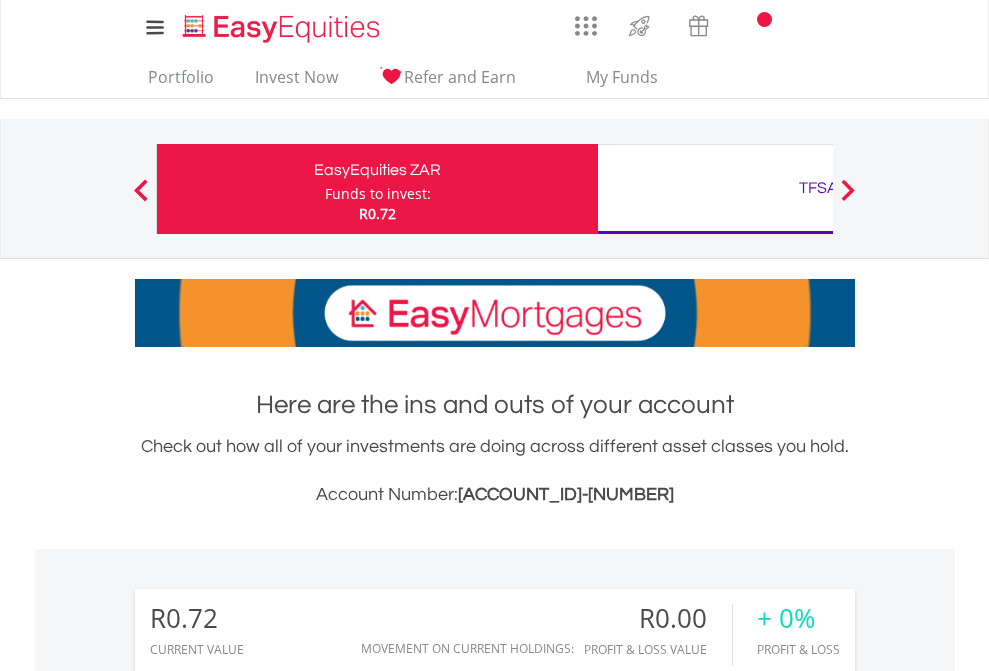 scroll, scrollTop: 0, scrollLeft: 0, axis: both 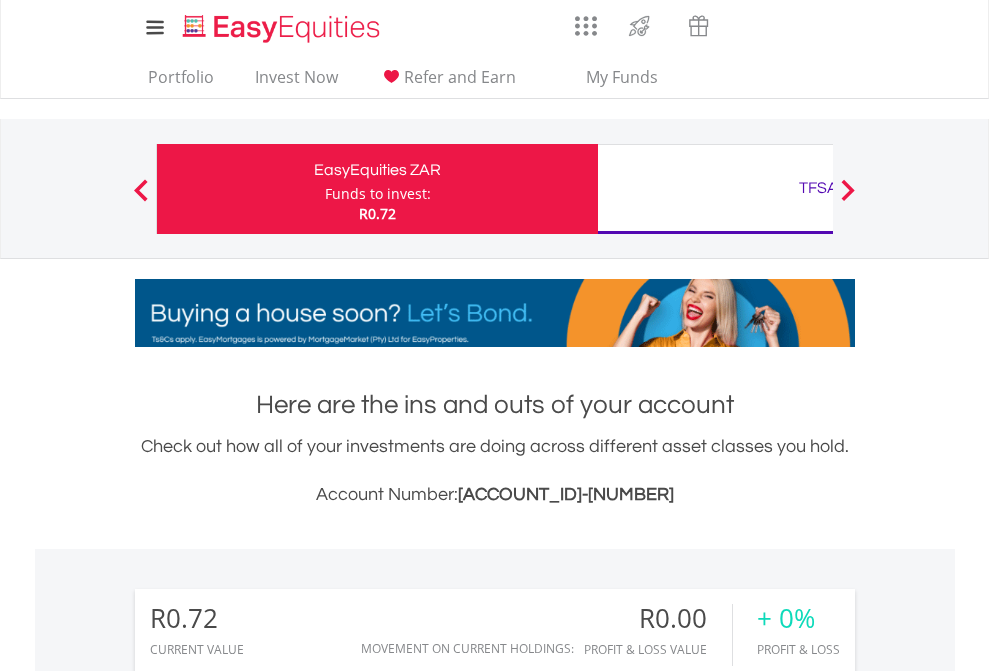 click on "Funds to invest:" at bounding box center [378, 194] 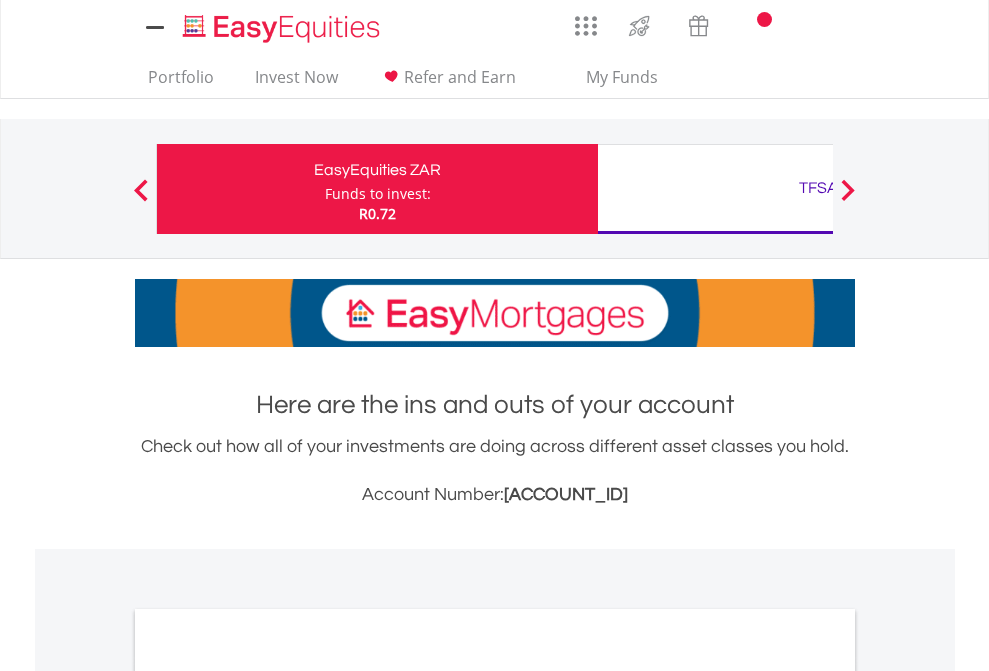 scroll, scrollTop: 0, scrollLeft: 0, axis: both 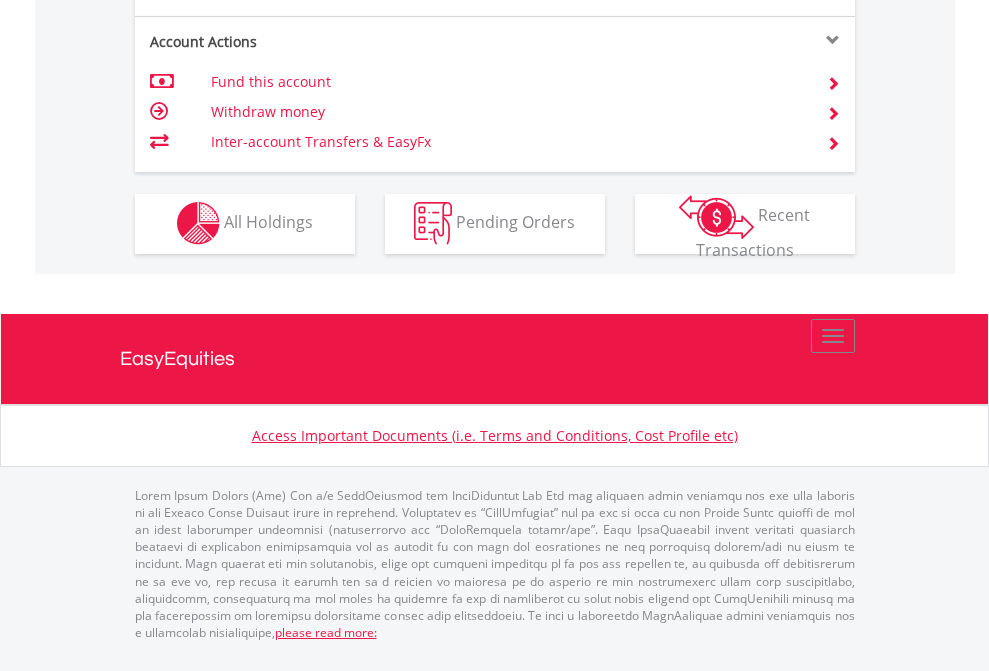 click on "Investment types" at bounding box center (706, -353) 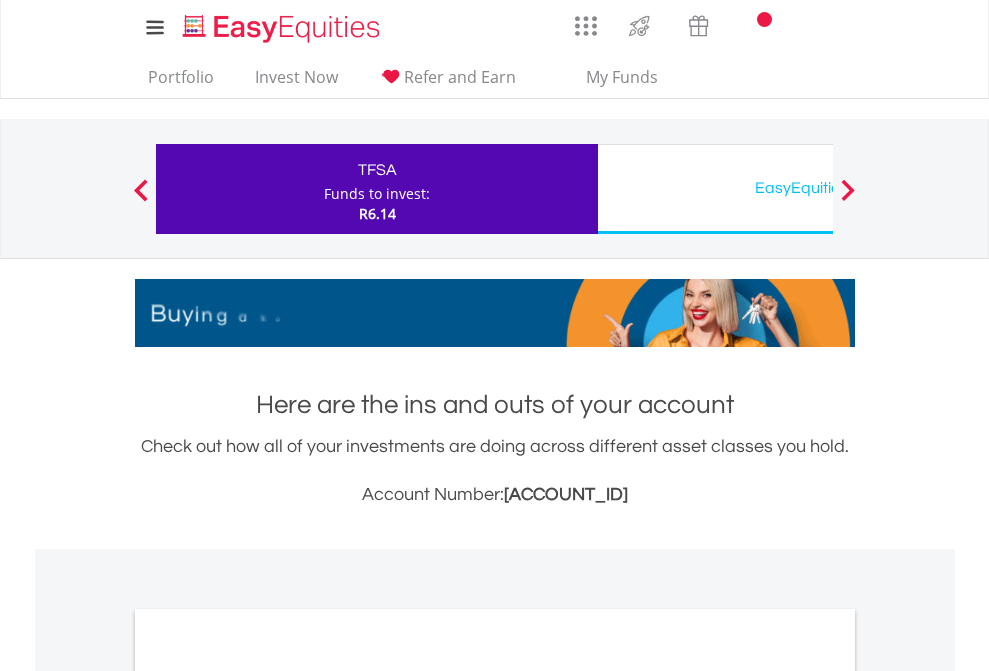 scroll, scrollTop: 0, scrollLeft: 0, axis: both 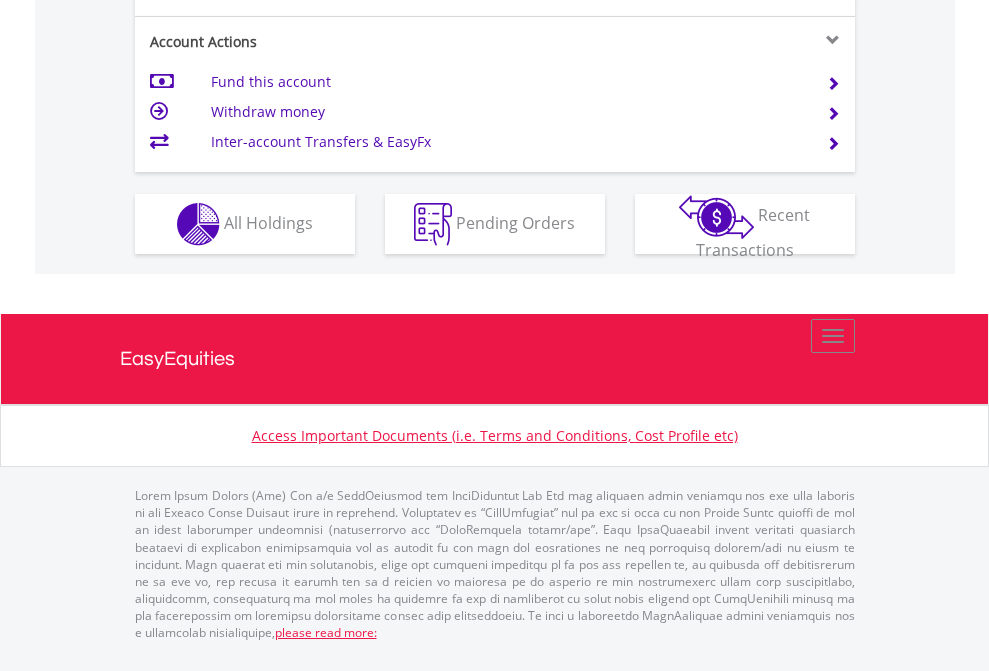 click on "Investment types" at bounding box center [706, -337] 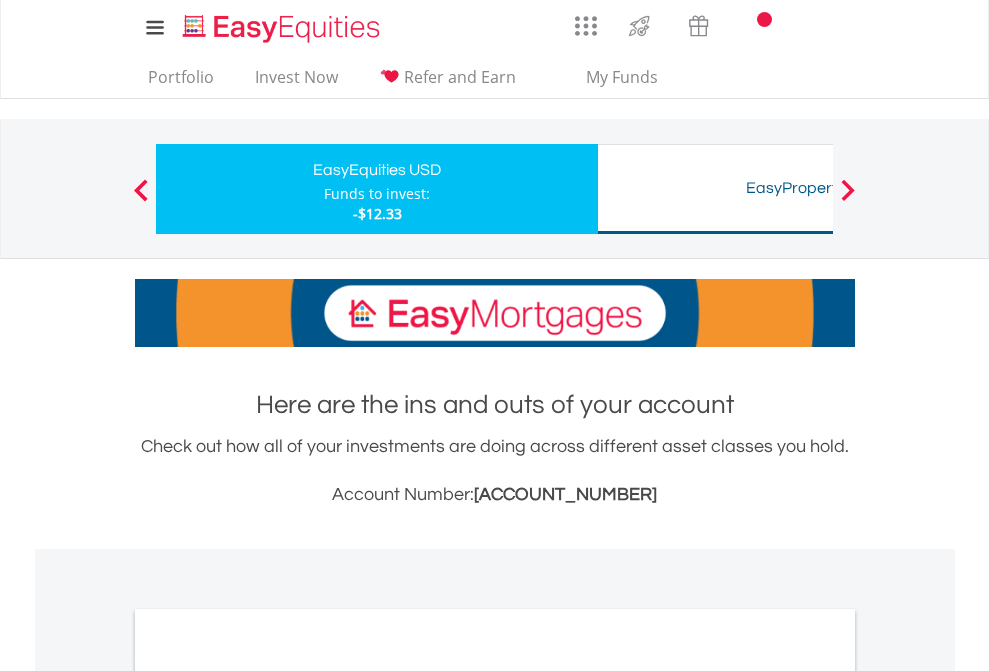 scroll, scrollTop: 0, scrollLeft: 0, axis: both 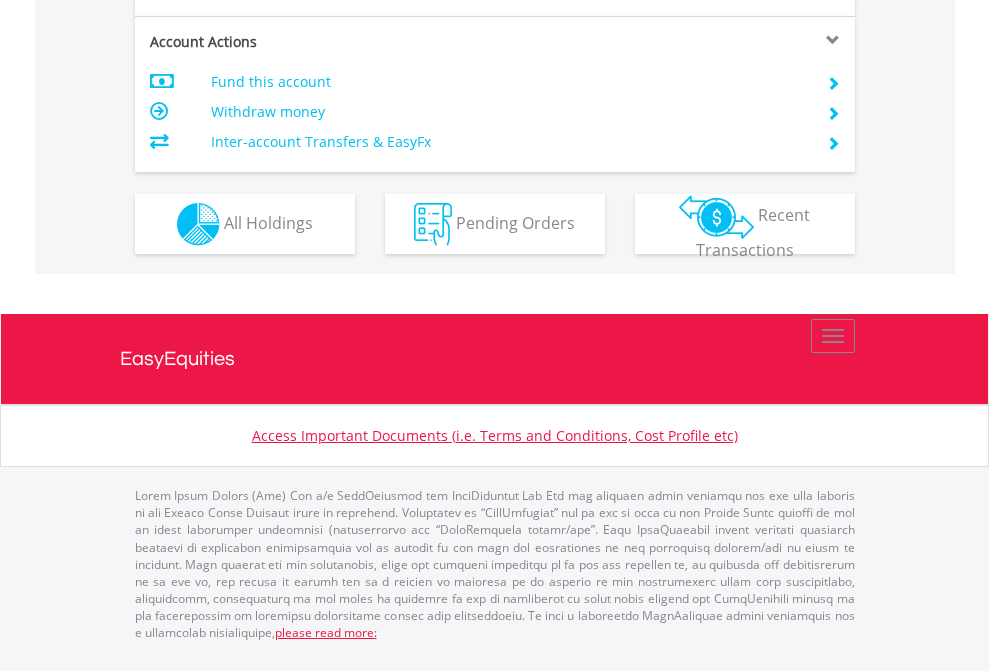 click on "Investment types" at bounding box center [706, -337] 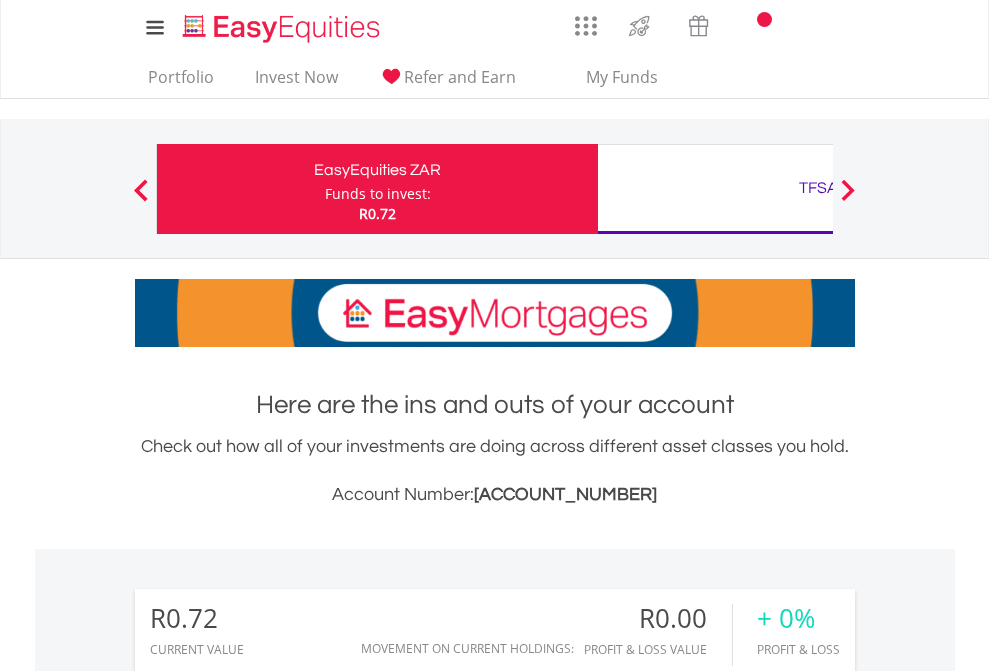 scroll, scrollTop: 1486, scrollLeft: 0, axis: vertical 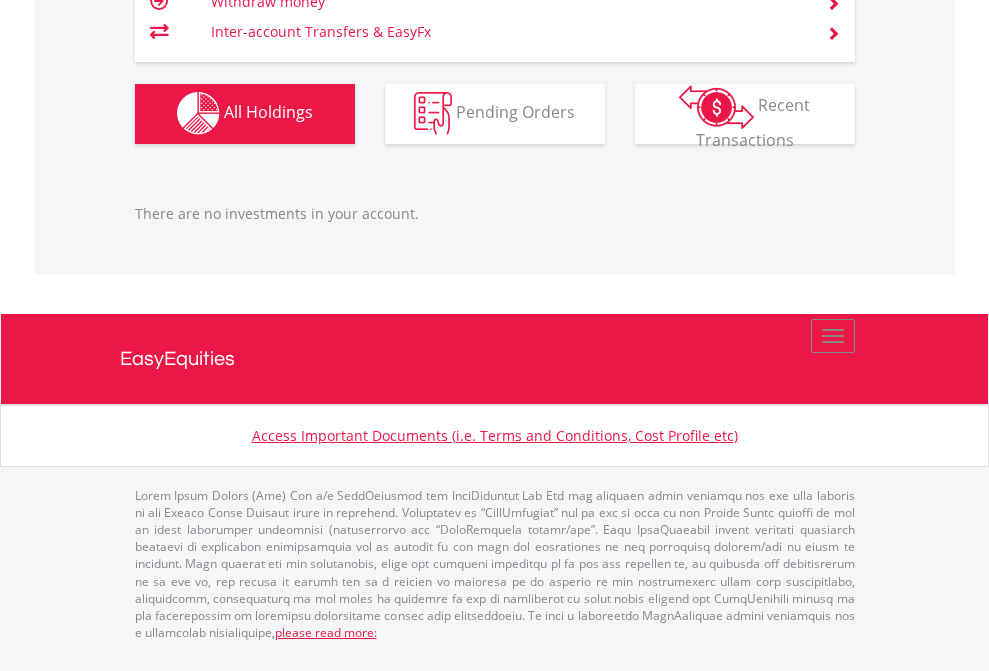 click on "TFSA" at bounding box center [818, -1142] 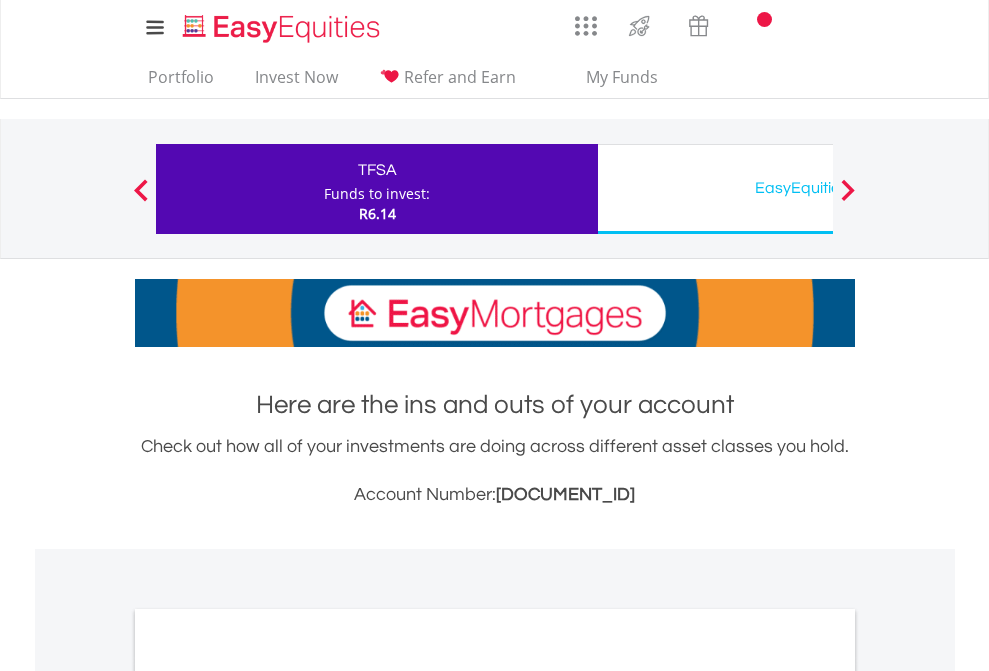 scroll, scrollTop: 0, scrollLeft: 0, axis: both 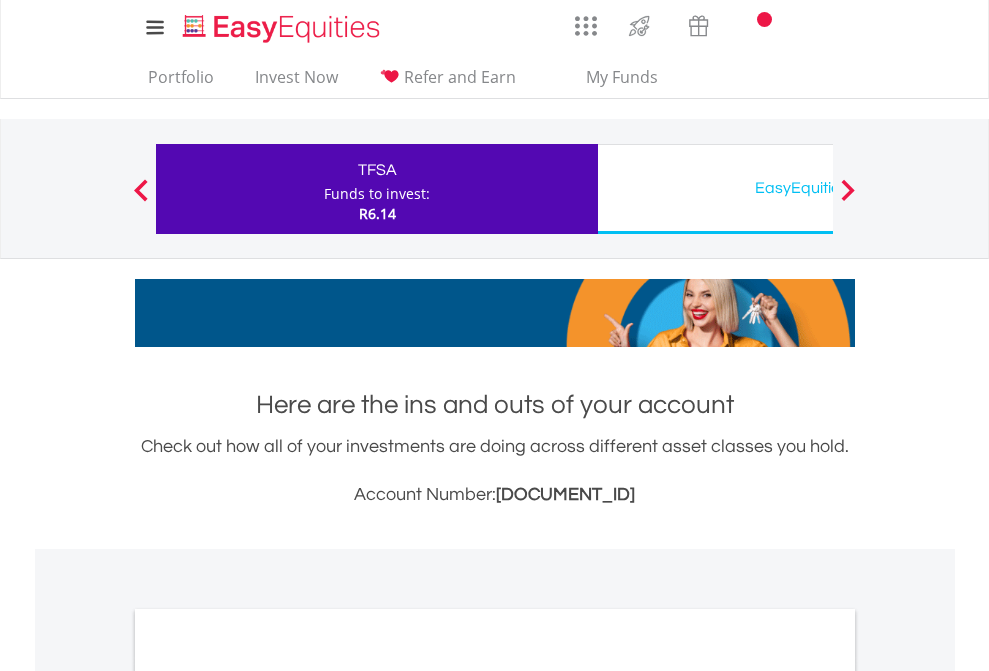 click on "All Holdings" at bounding box center (268, 1096) 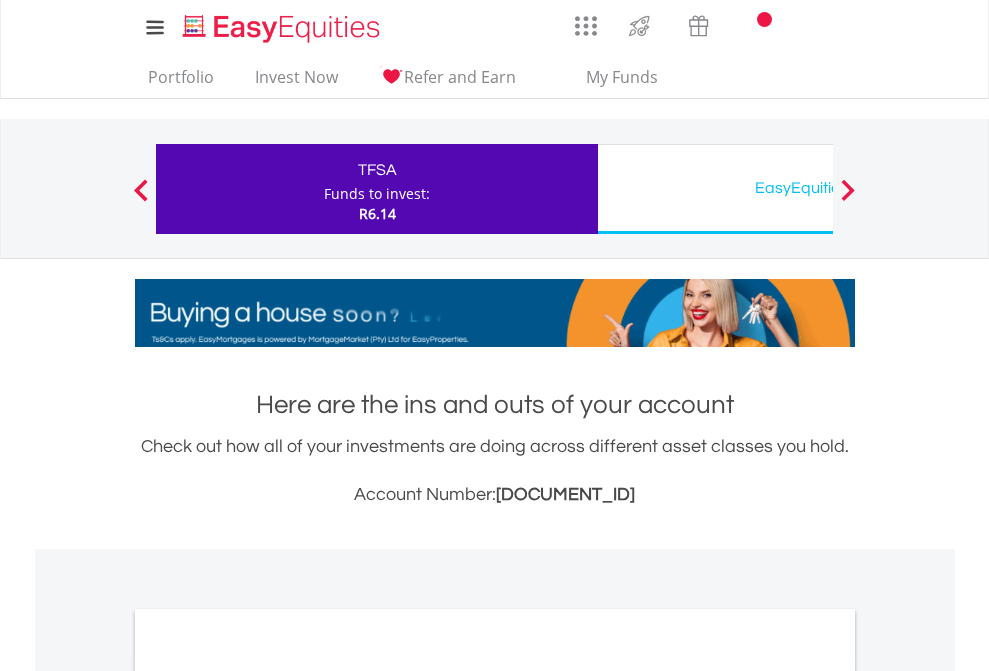 scroll, scrollTop: 1202, scrollLeft: 0, axis: vertical 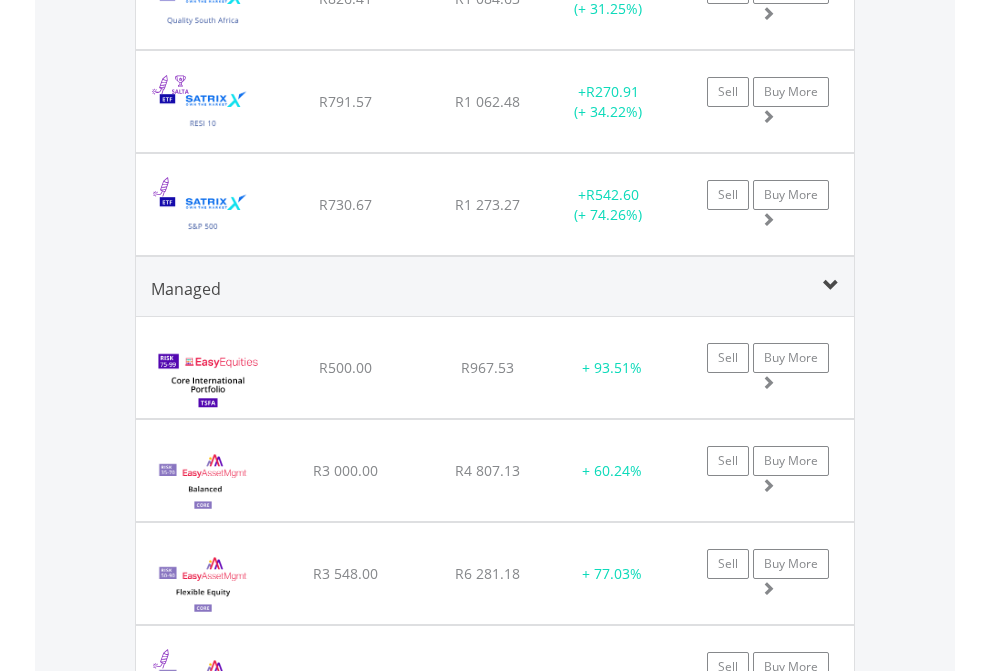 click on "EasyEquities USD" at bounding box center (818, -2076) 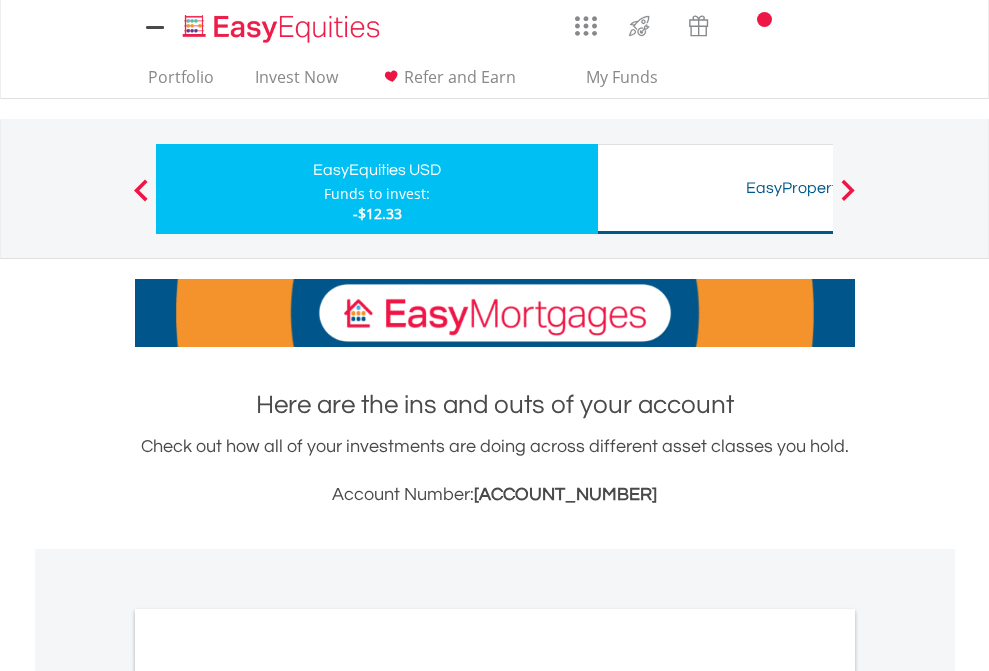 scroll, scrollTop: 0, scrollLeft: 0, axis: both 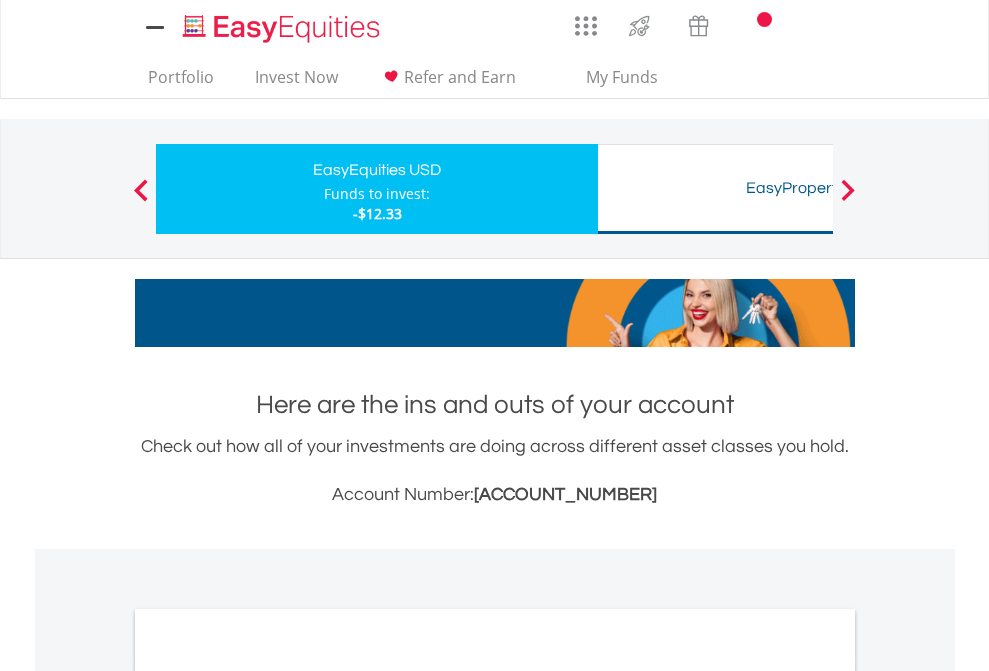 click on "All Holdings" at bounding box center (268, 1096) 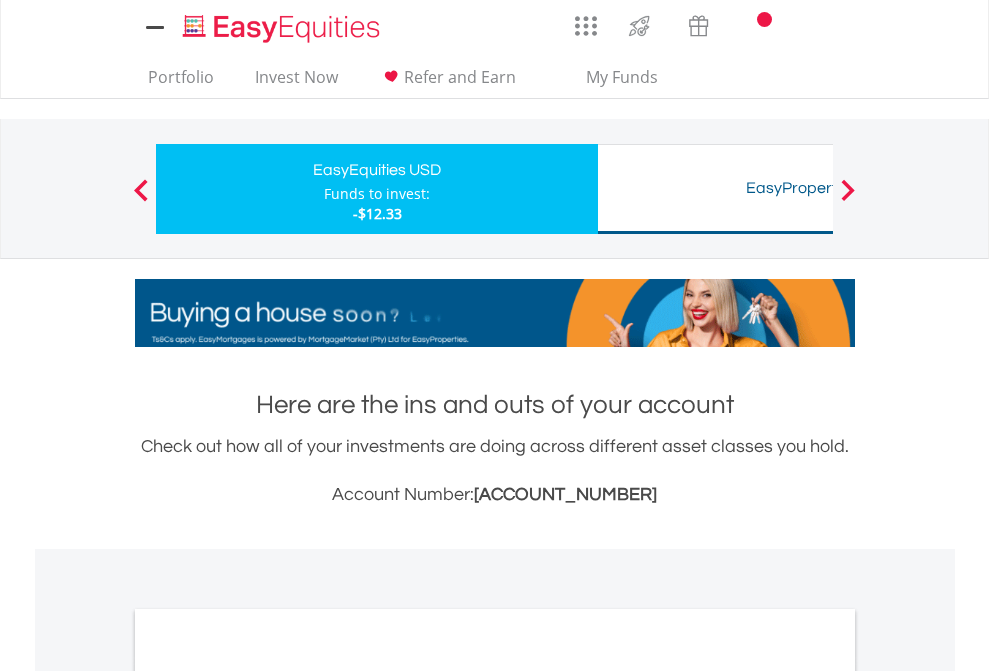 scroll, scrollTop: 1202, scrollLeft: 0, axis: vertical 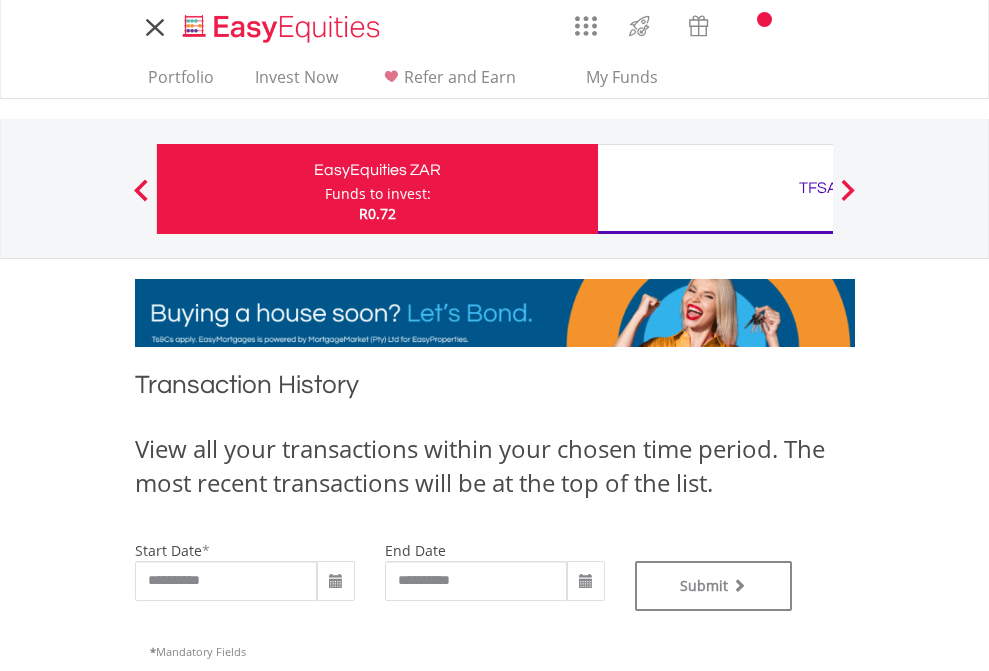 type on "**********" 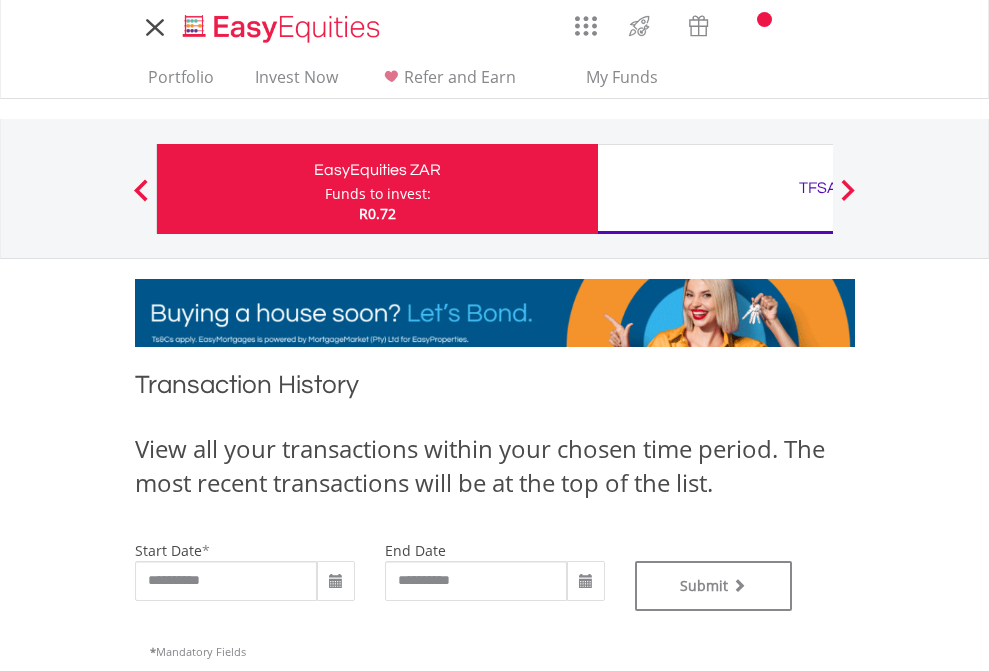 type on "**********" 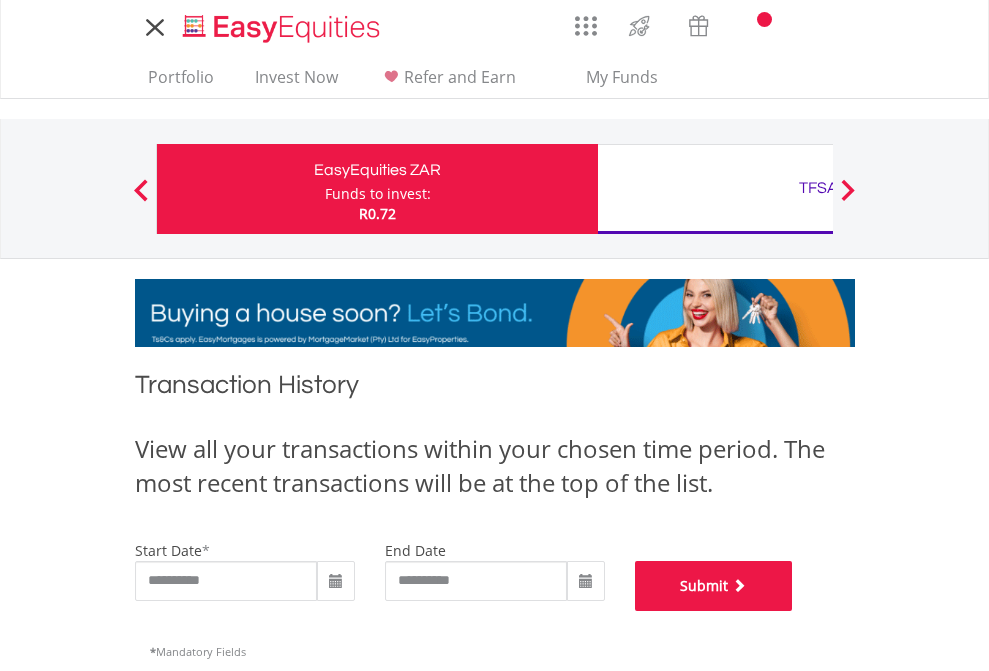 click on "Submit" at bounding box center (714, 586) 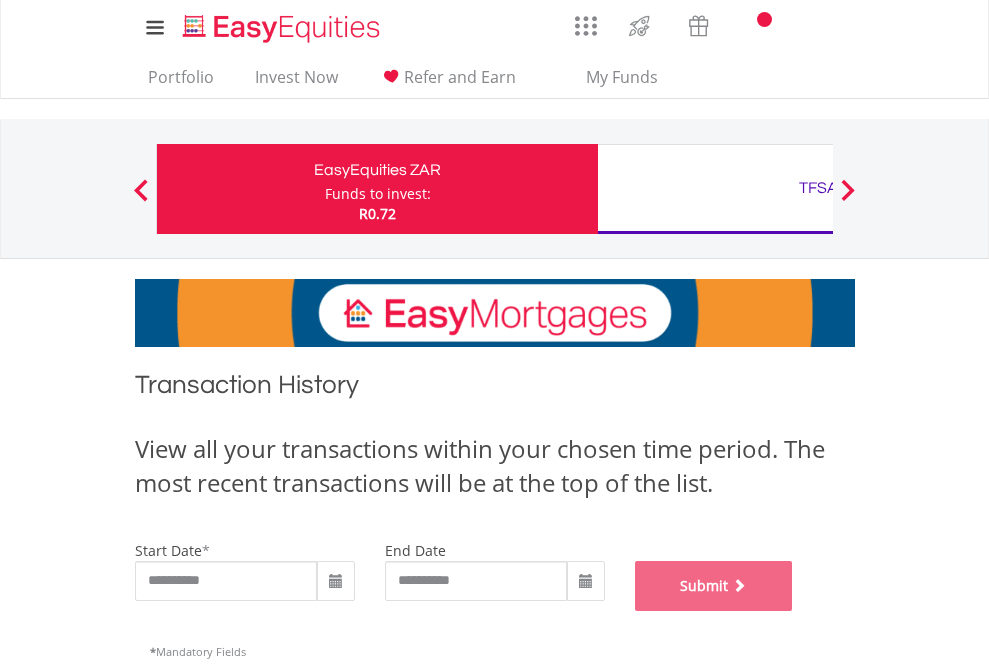scroll, scrollTop: 811, scrollLeft: 0, axis: vertical 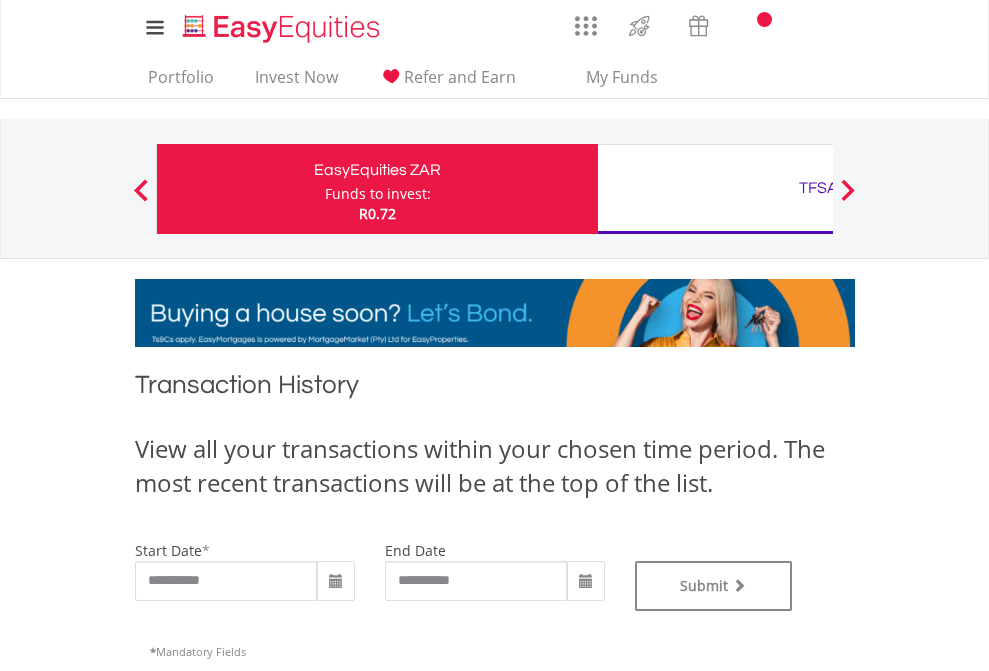click on "TFSA" at bounding box center [818, 188] 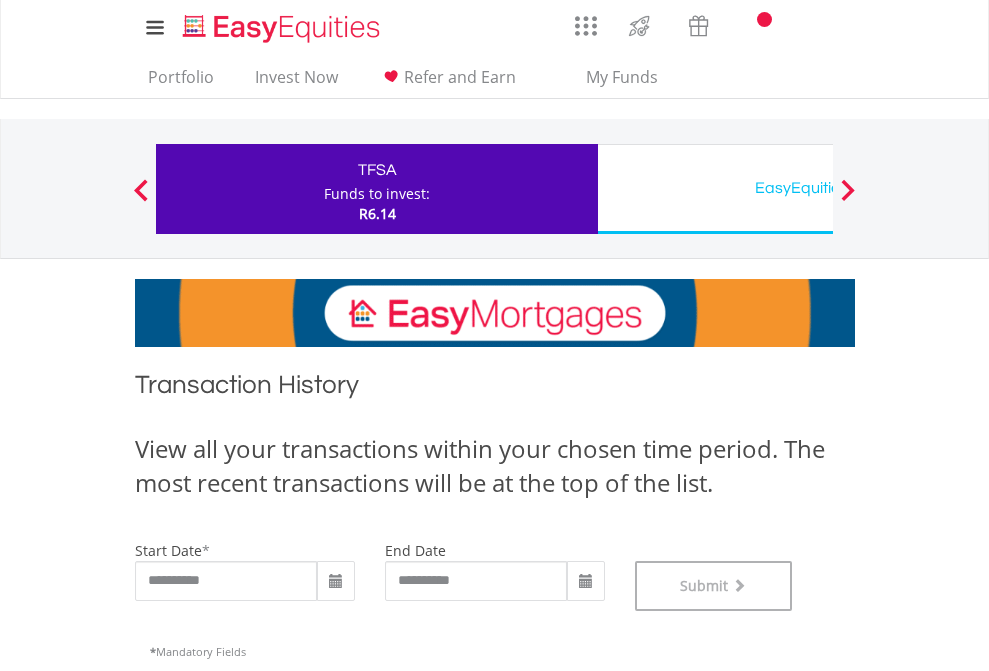 scroll, scrollTop: 811, scrollLeft: 0, axis: vertical 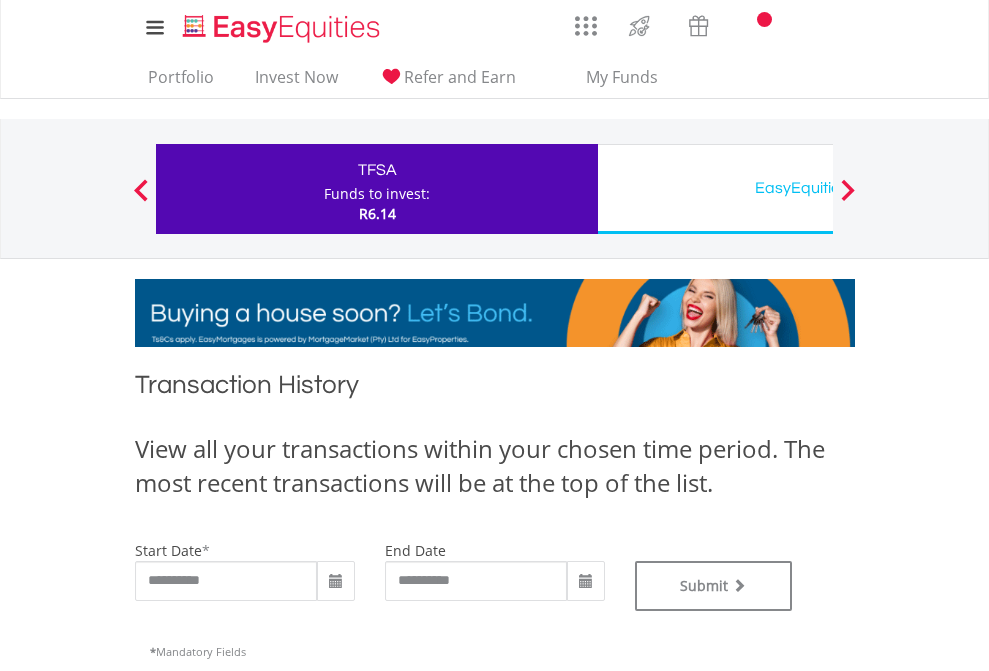 click on "EasyEquities USD" at bounding box center [818, 188] 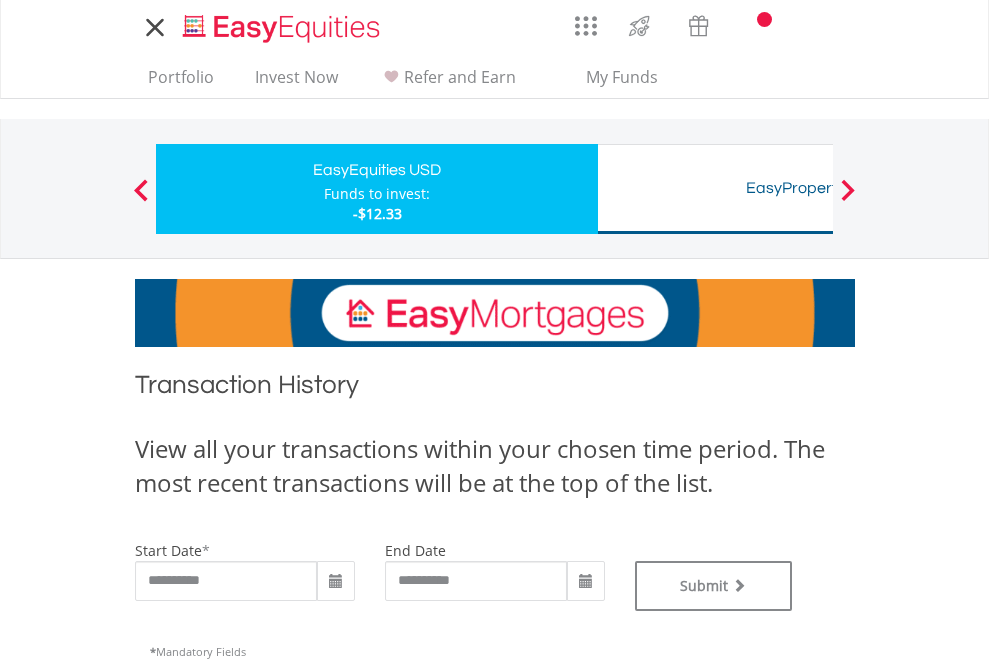 scroll, scrollTop: 0, scrollLeft: 0, axis: both 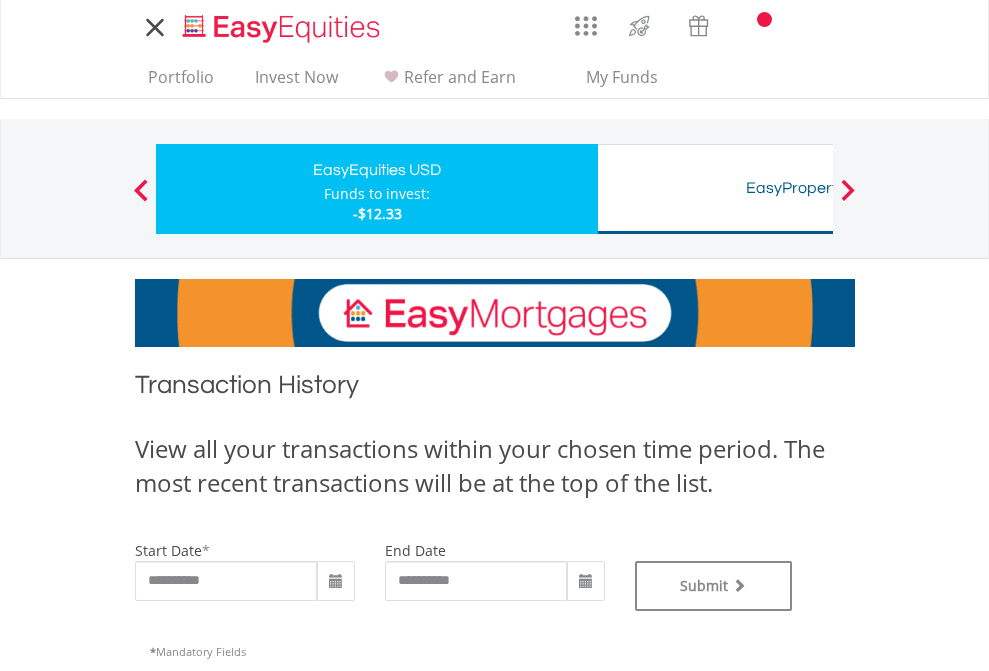 type on "**********" 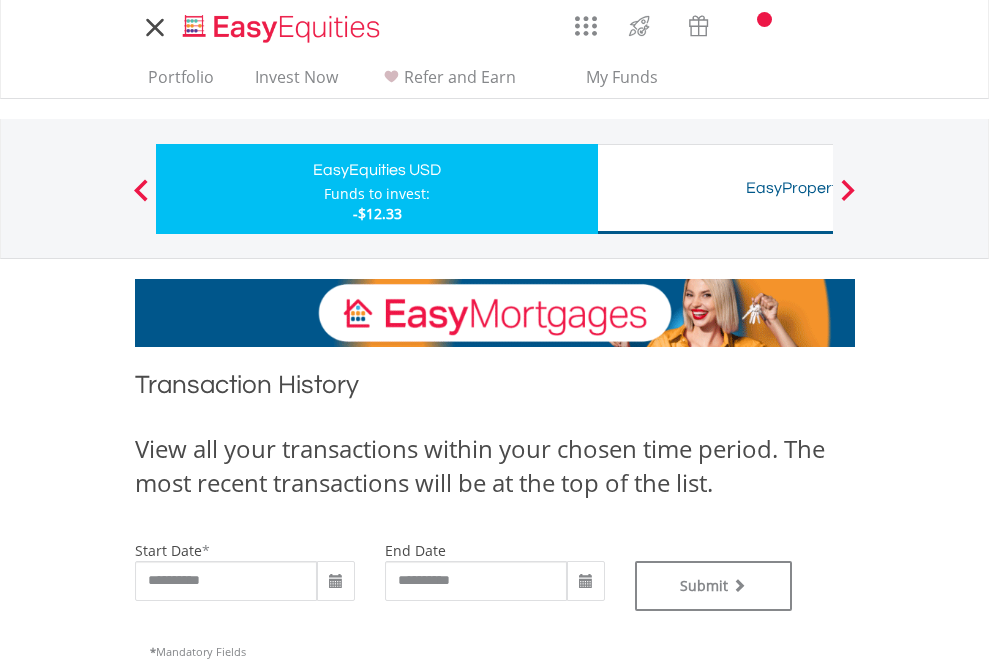 type on "**********" 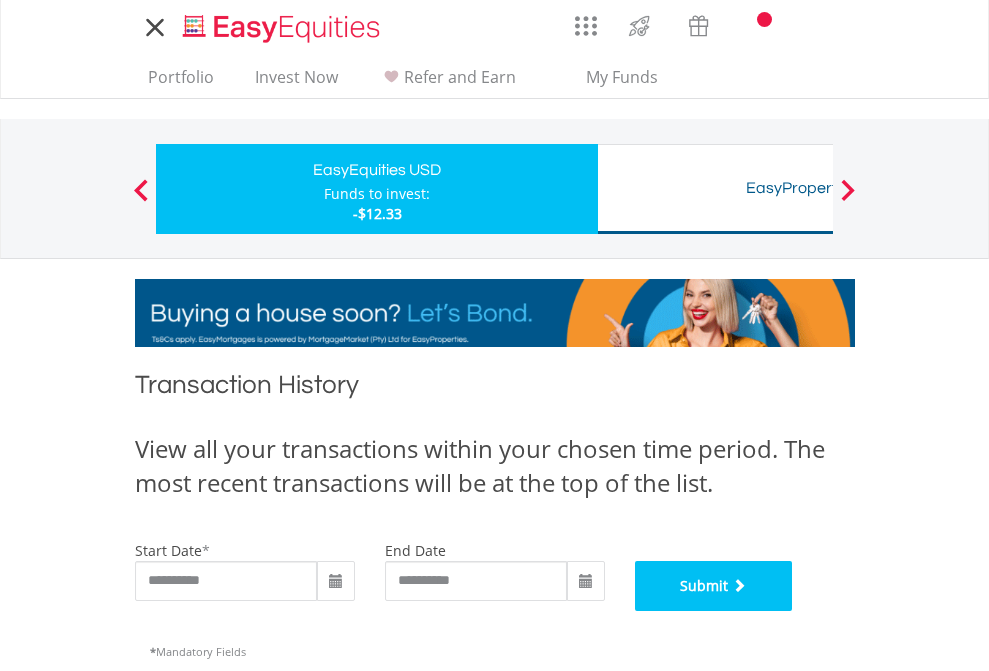 click on "Submit" at bounding box center (714, 586) 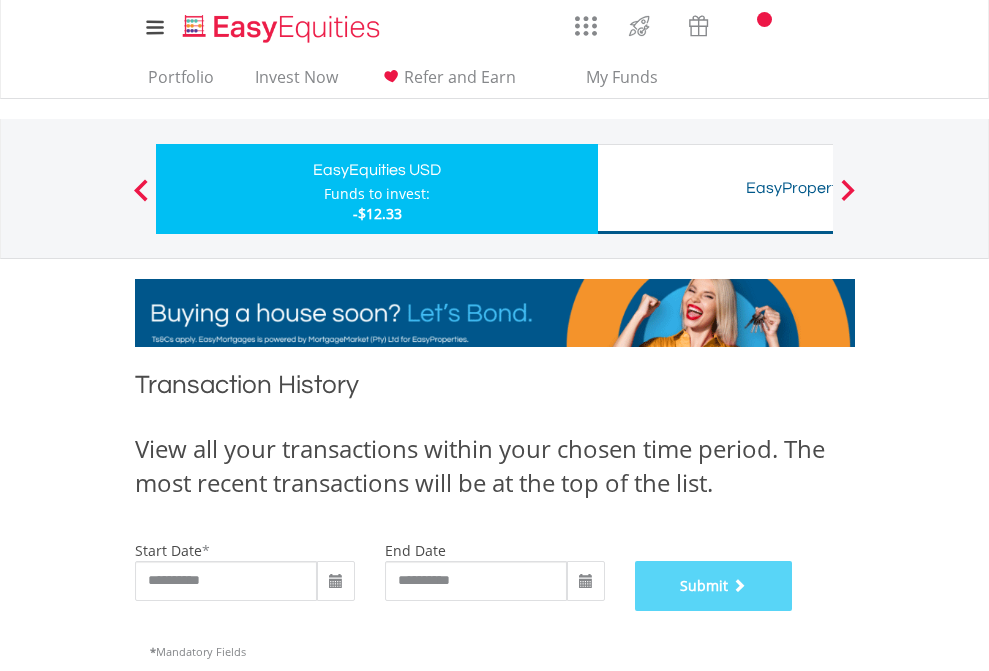 scroll, scrollTop: 811, scrollLeft: 0, axis: vertical 